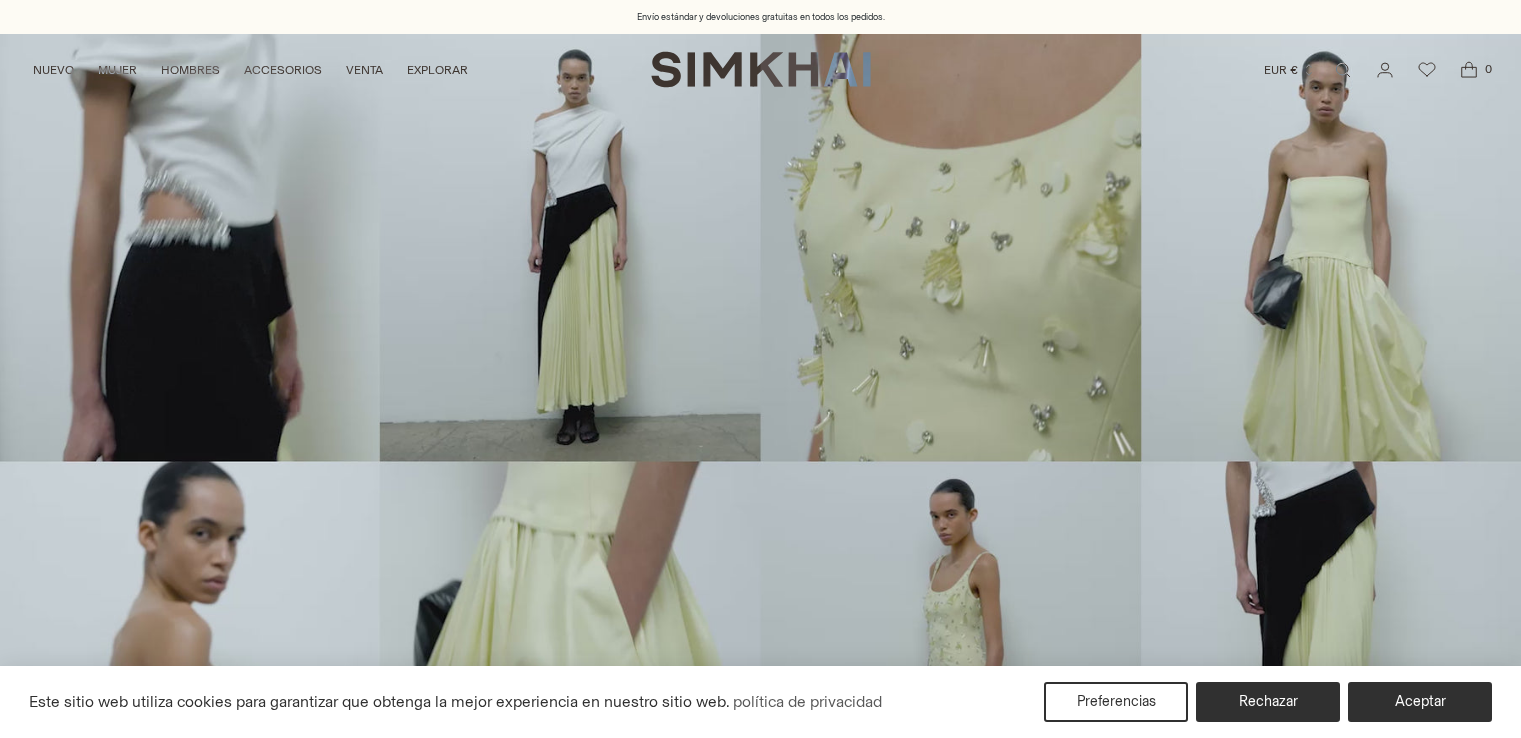 scroll, scrollTop: 0, scrollLeft: 0, axis: both 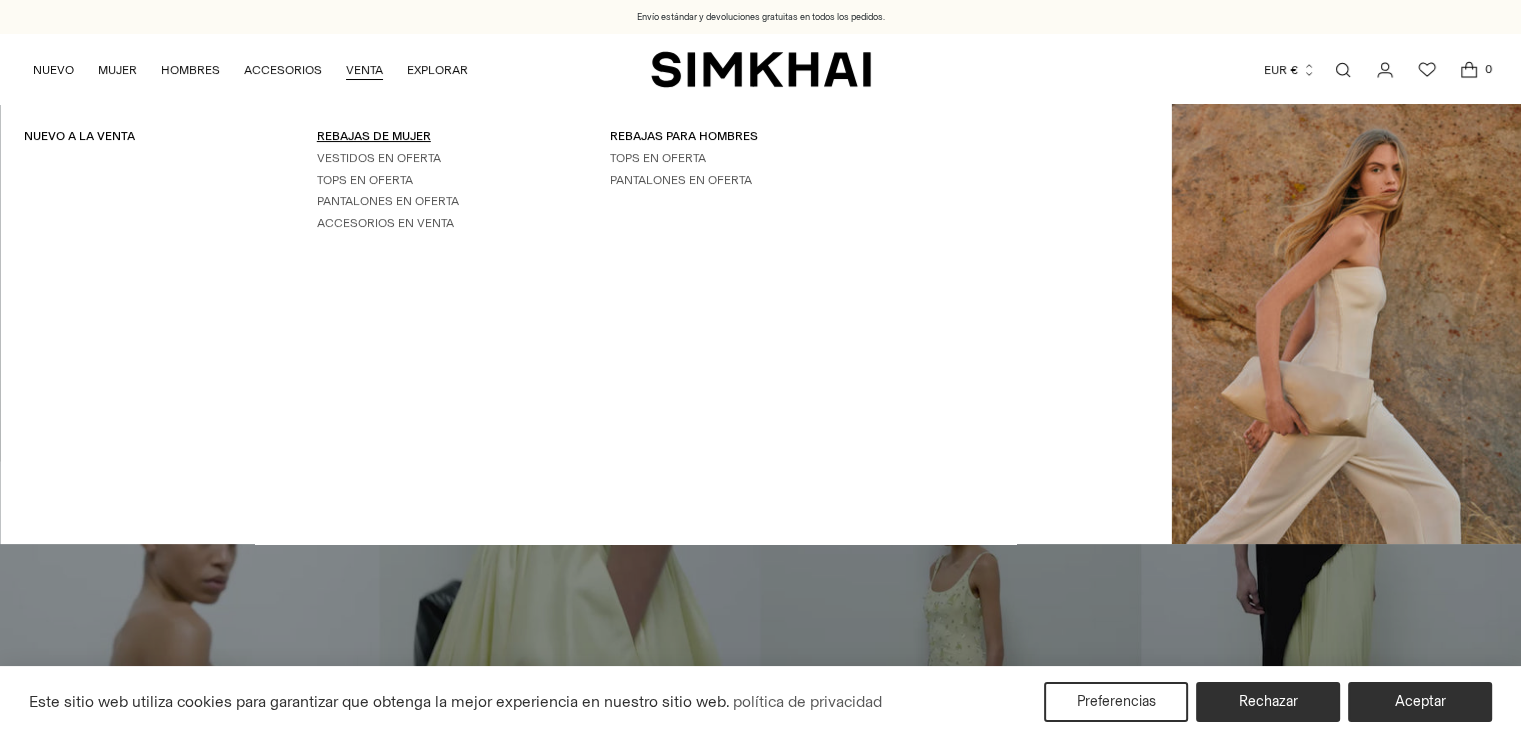 click on "REBAJAS DE MUJER" at bounding box center [374, 136] 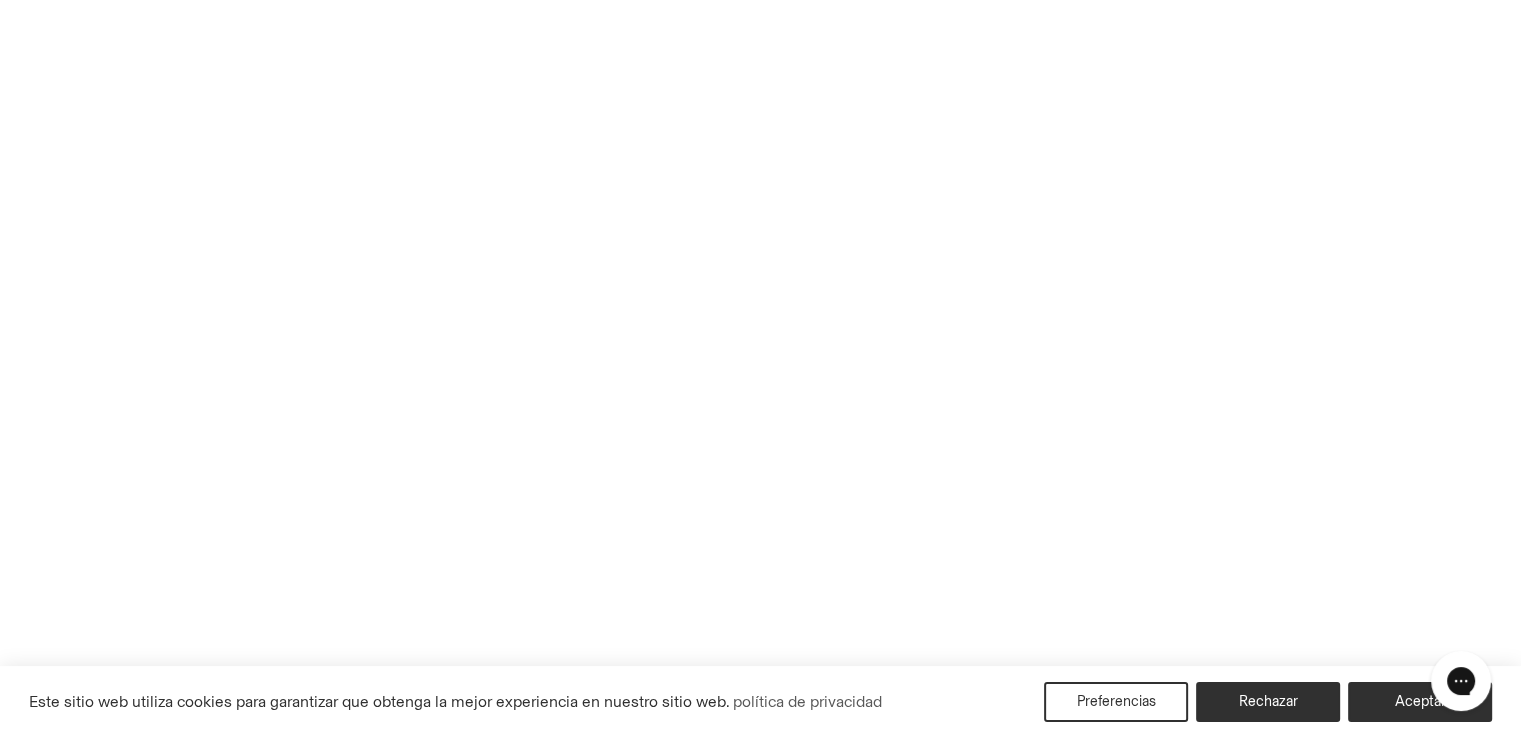 click on "Chatea con nosotros" at bounding box center (1461, 681) 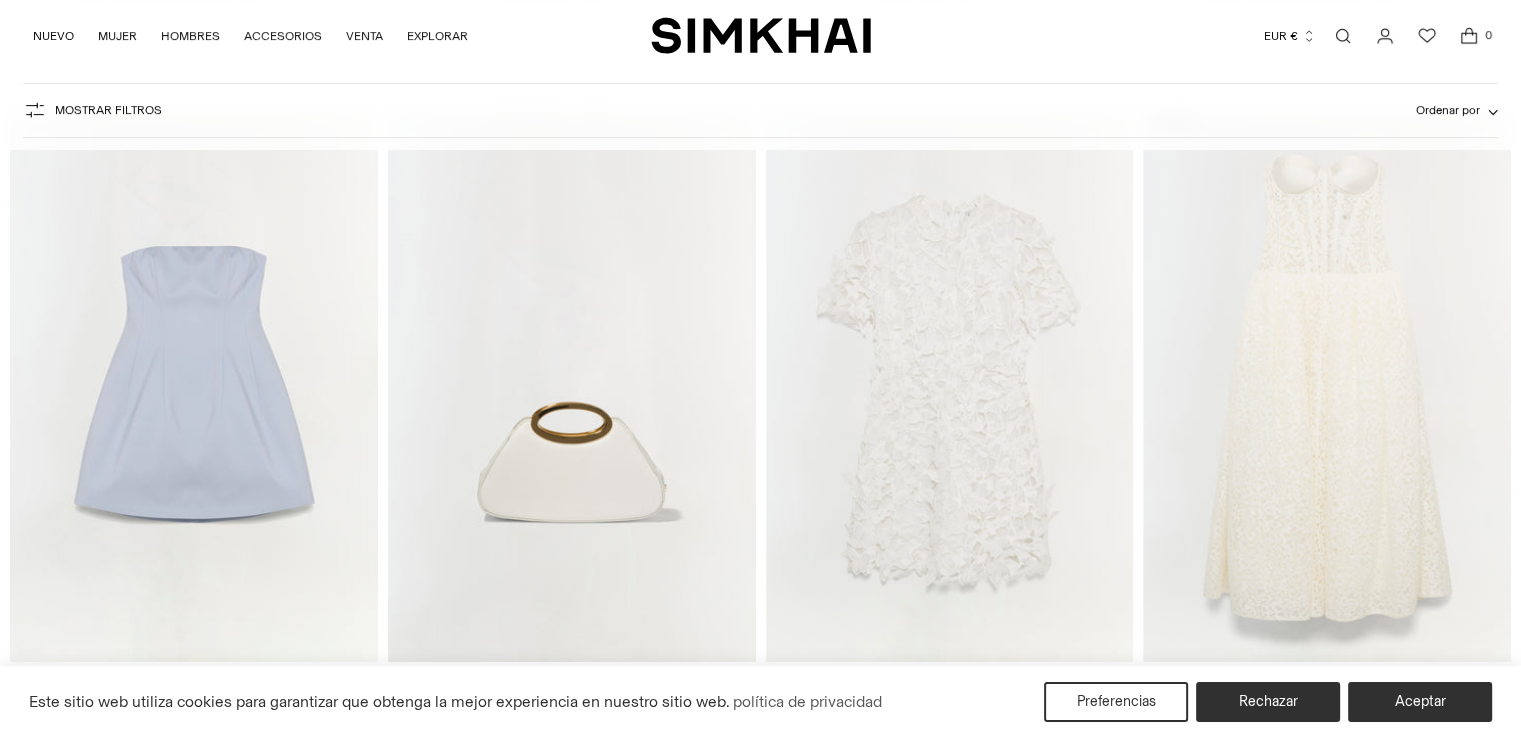 scroll, scrollTop: 1300, scrollLeft: 0, axis: vertical 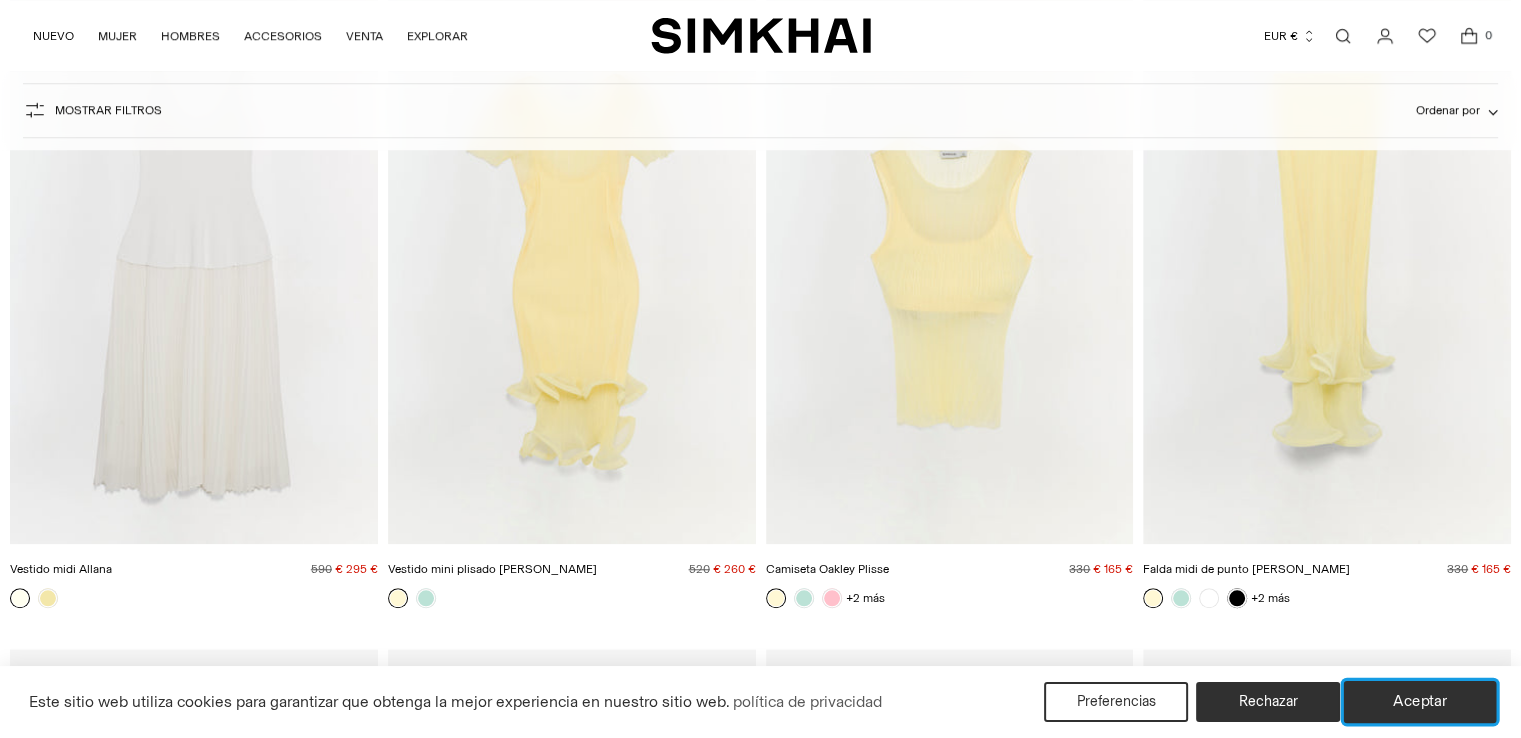 click on "Aceptar" at bounding box center [1420, 701] 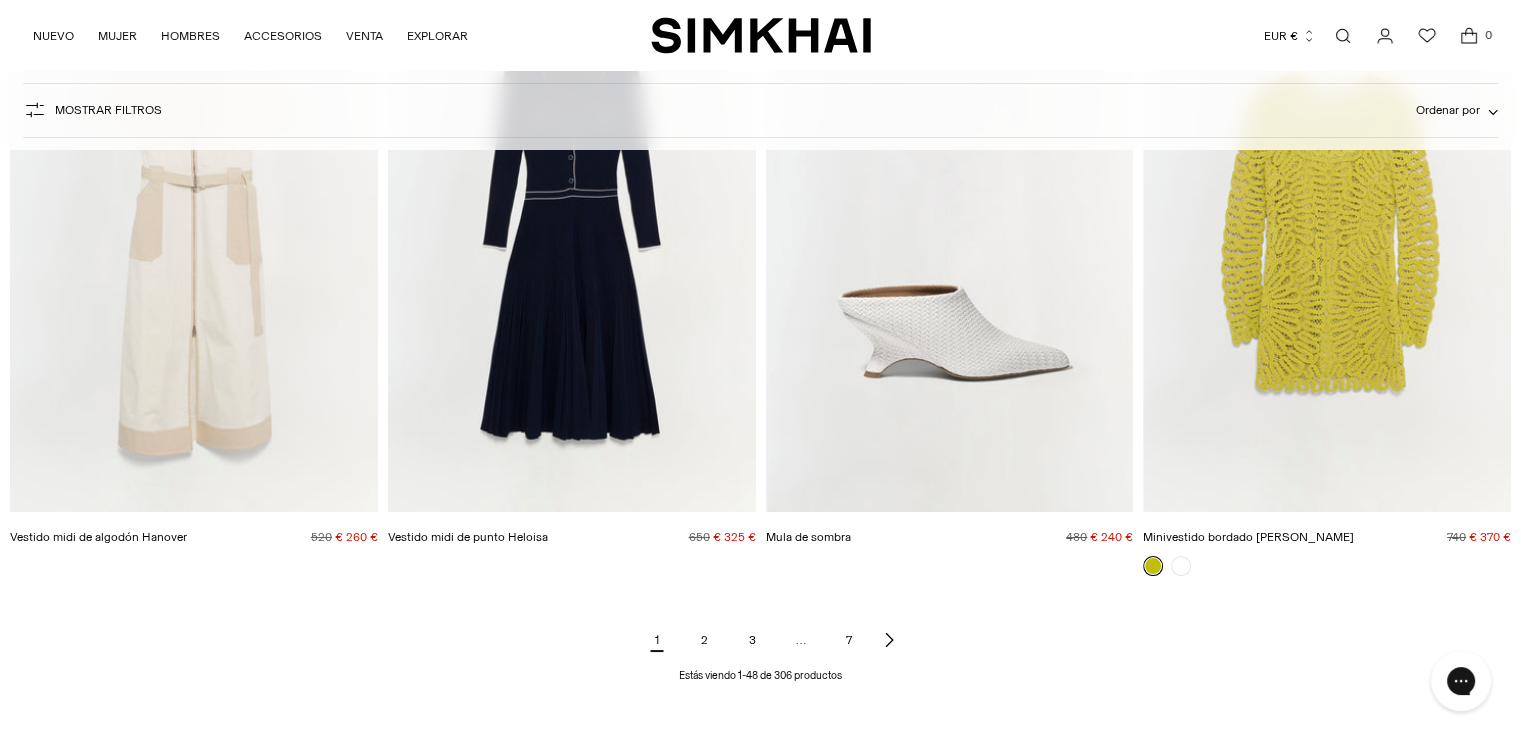 scroll, scrollTop: 7819, scrollLeft: 0, axis: vertical 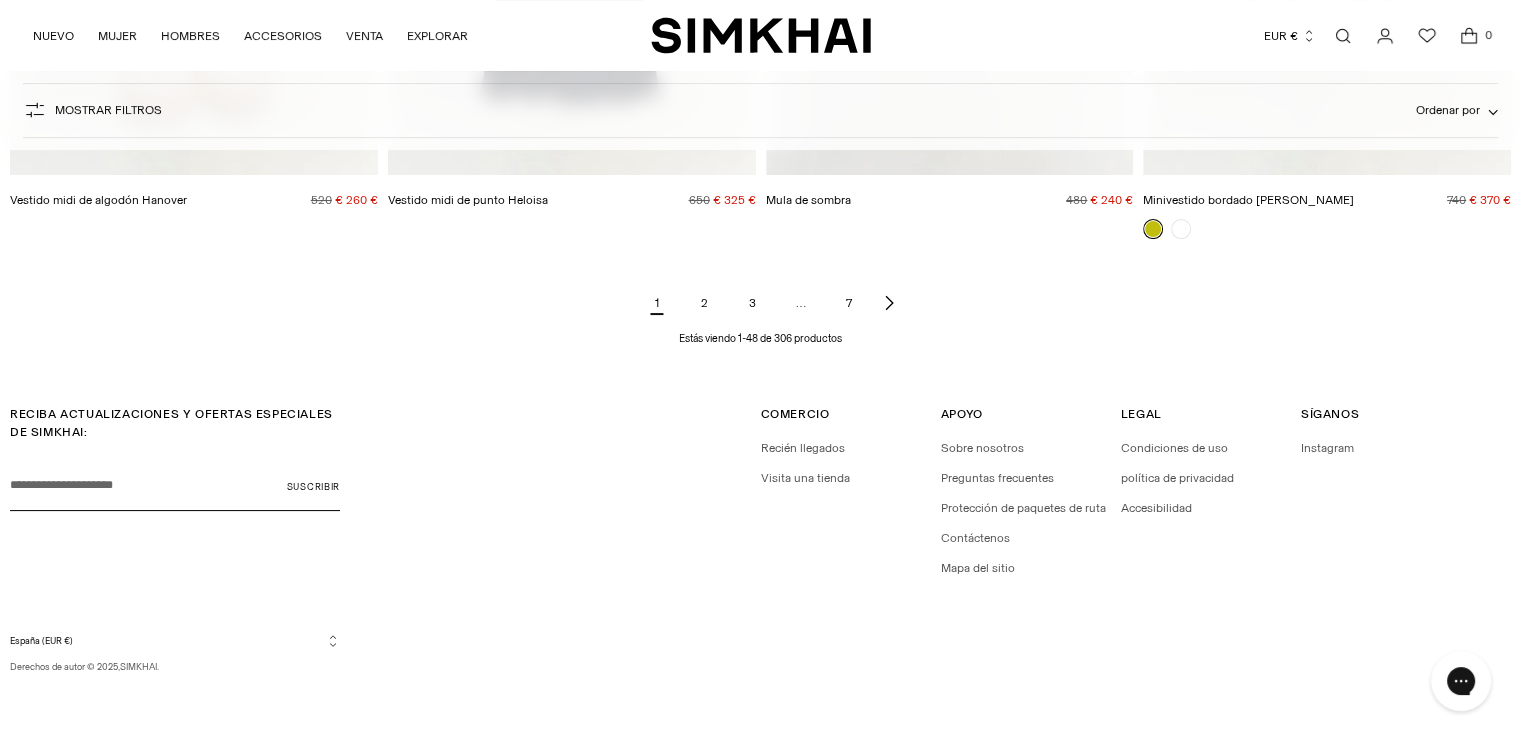 click 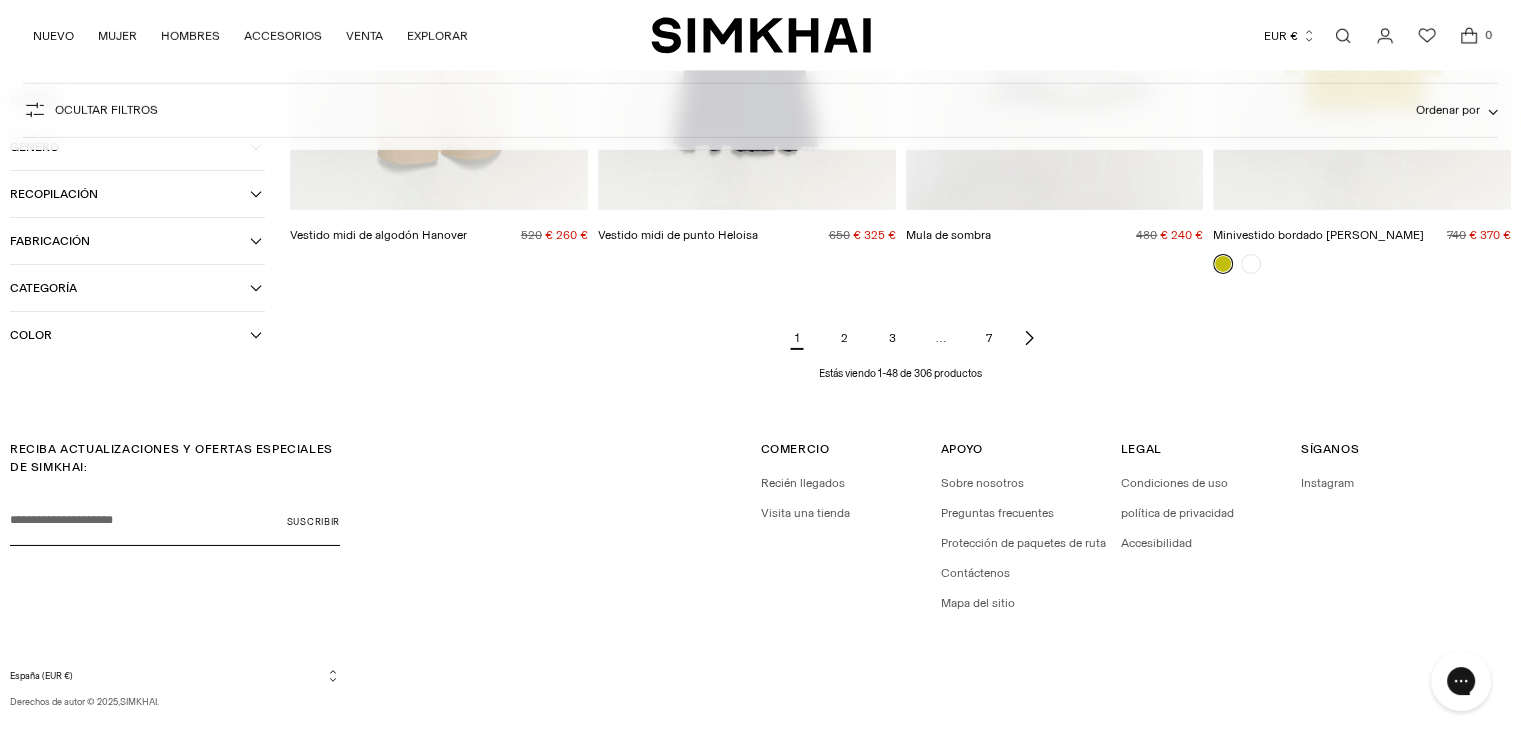 click 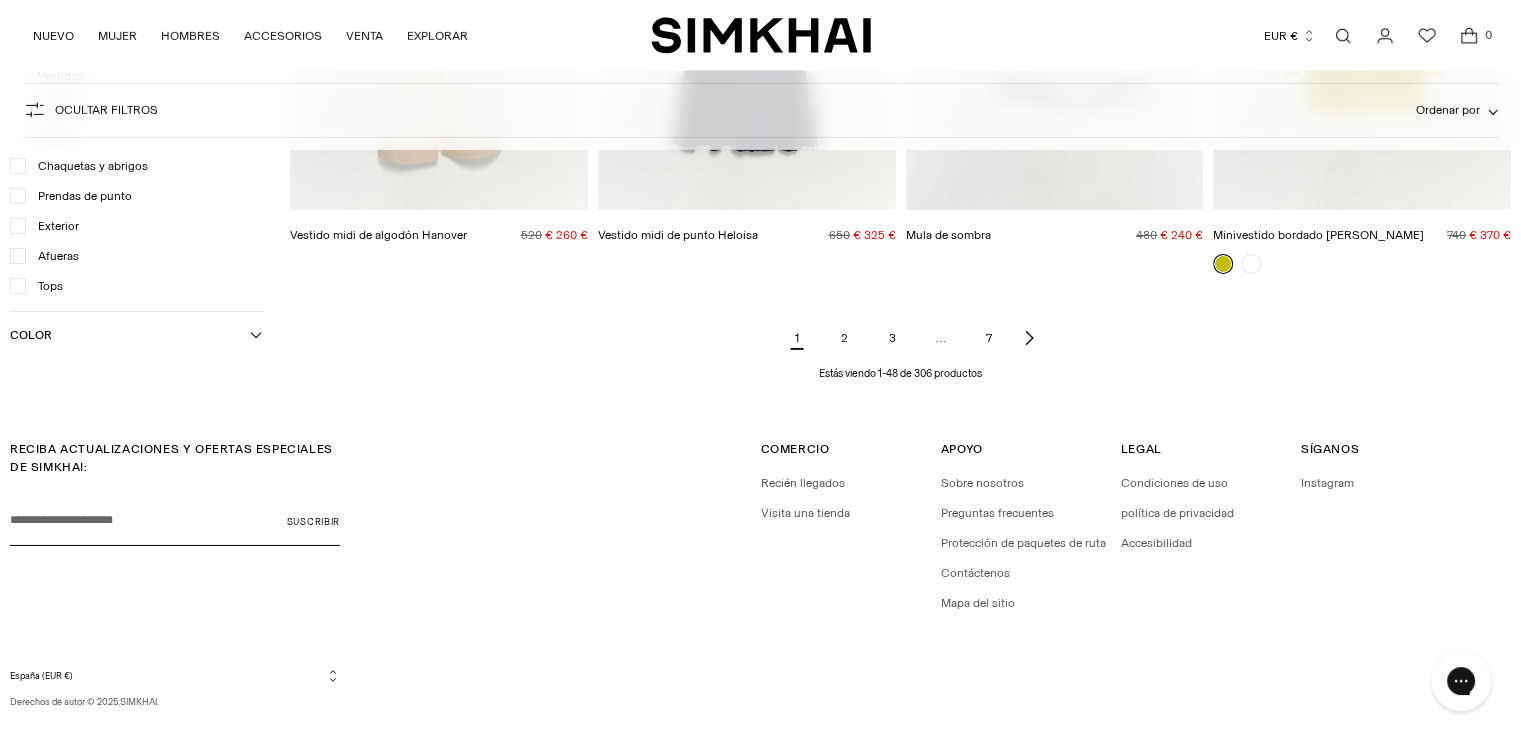 scroll, scrollTop: 6359, scrollLeft: 0, axis: vertical 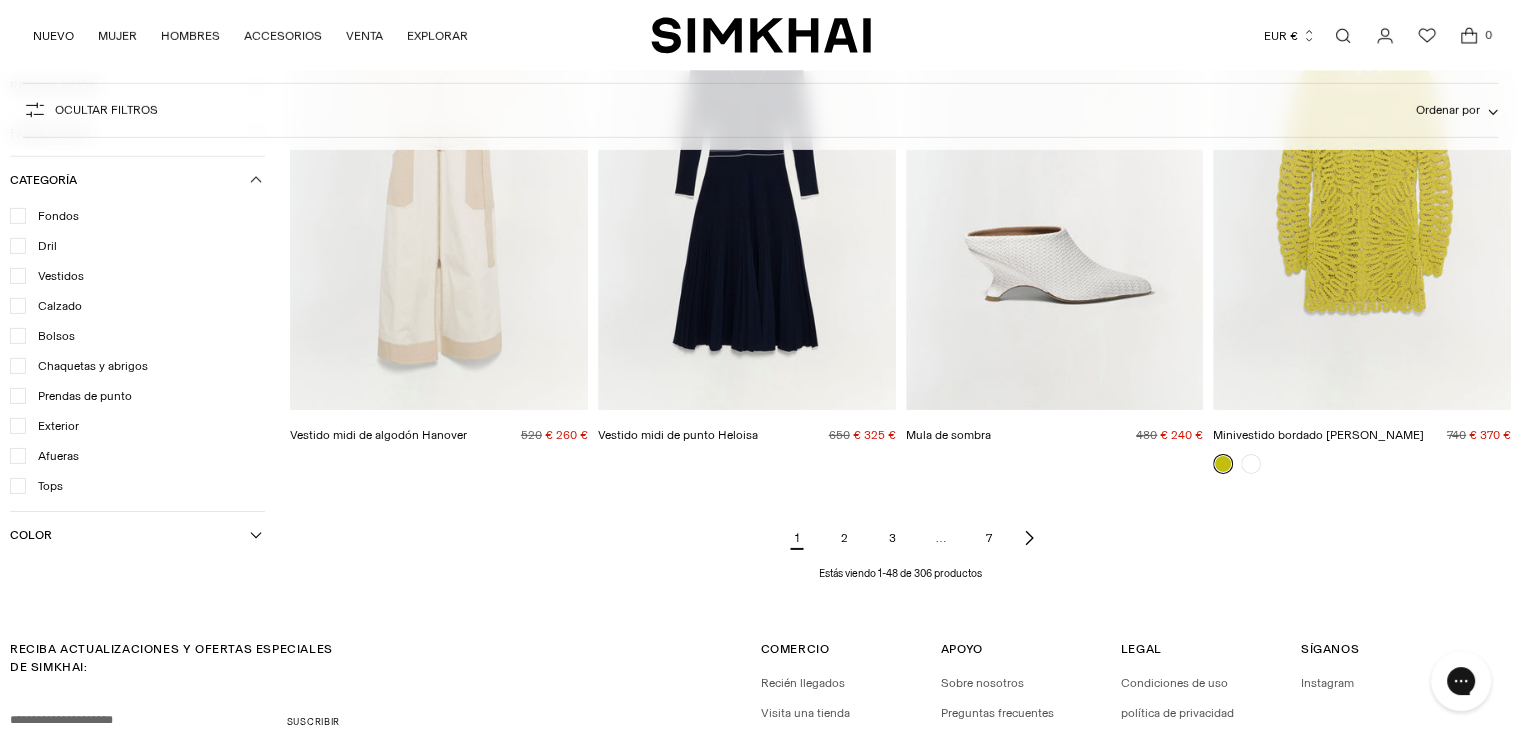 click at bounding box center (18, 276) 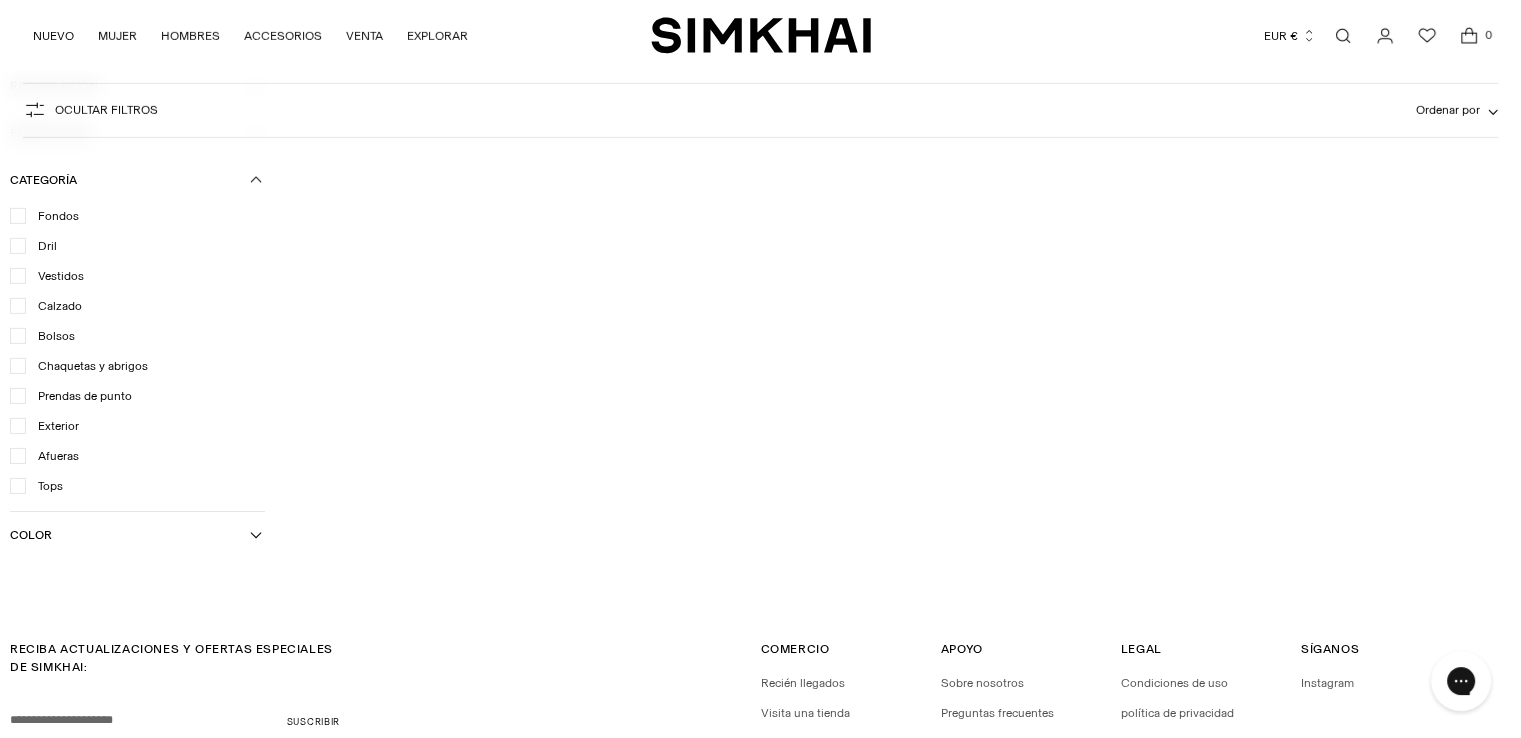 scroll, scrollTop: 6579, scrollLeft: 0, axis: vertical 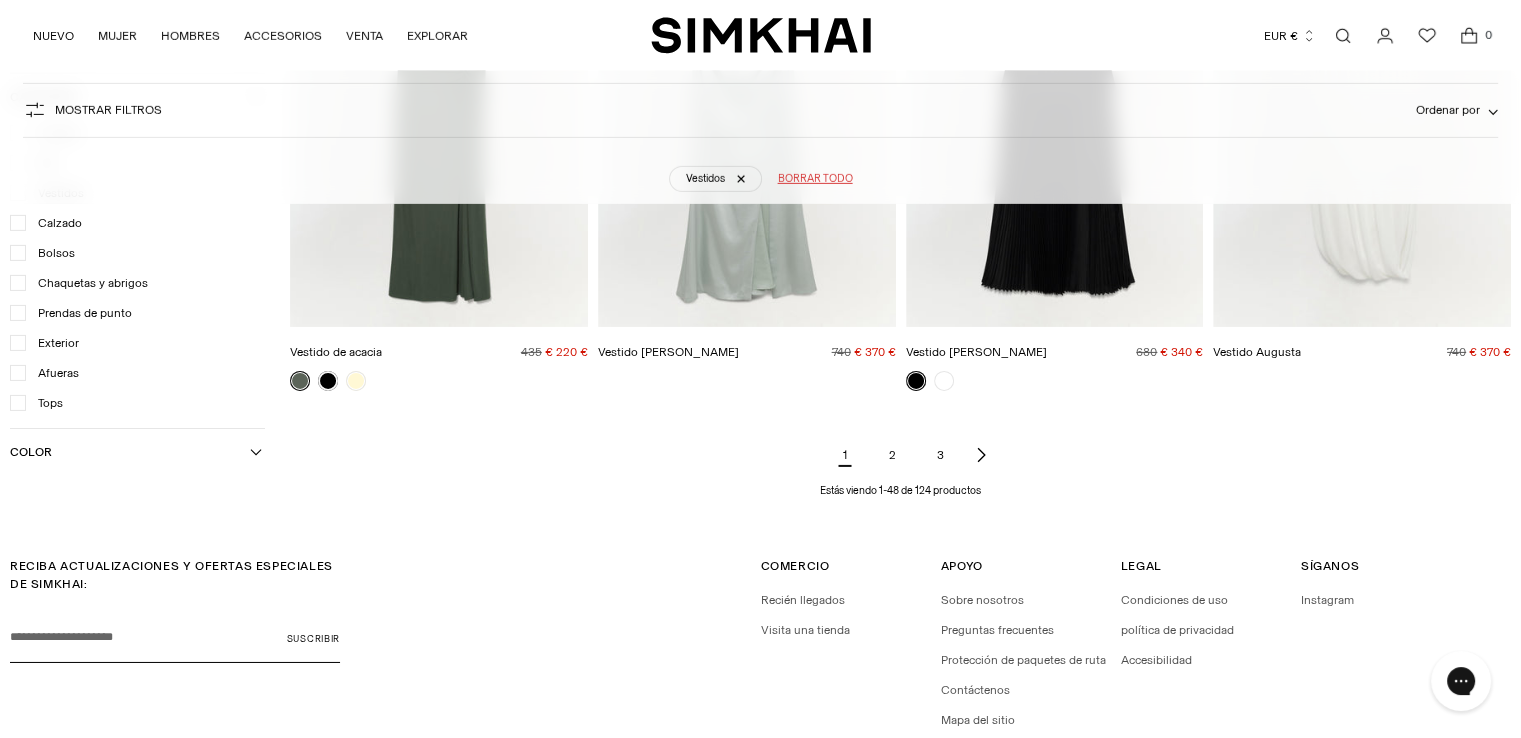 click on "2" at bounding box center (892, 455) 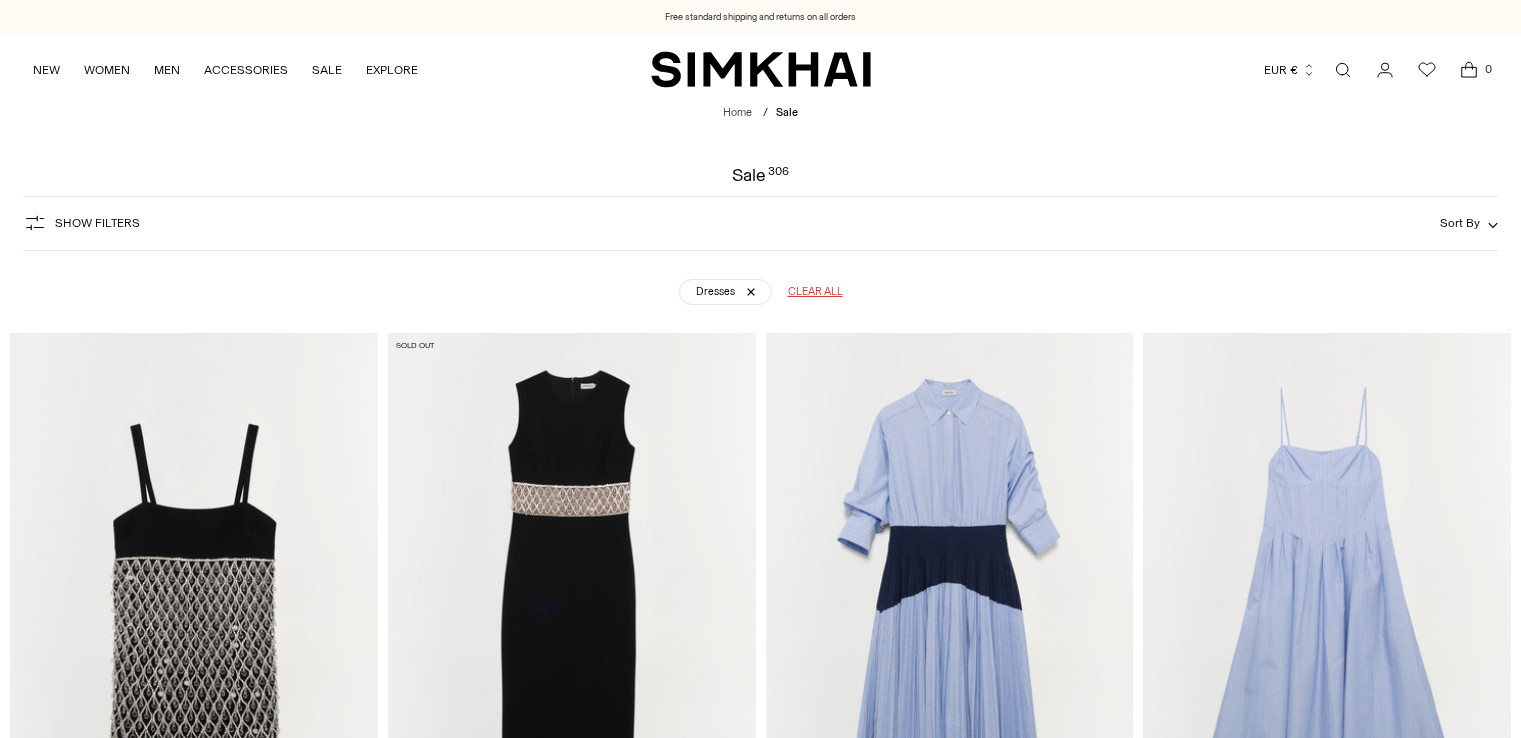 scroll, scrollTop: 0, scrollLeft: 0, axis: both 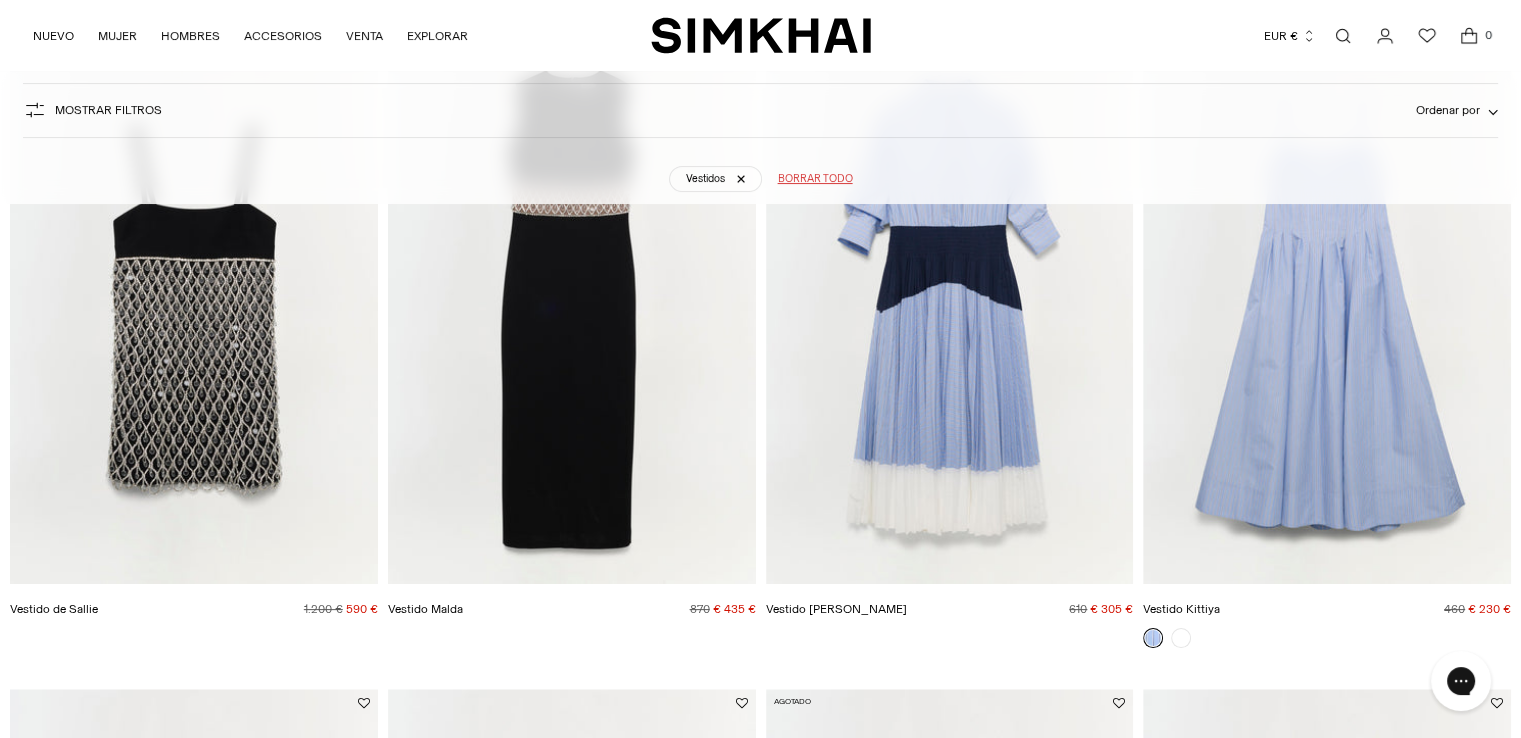 click at bounding box center [0, 0] 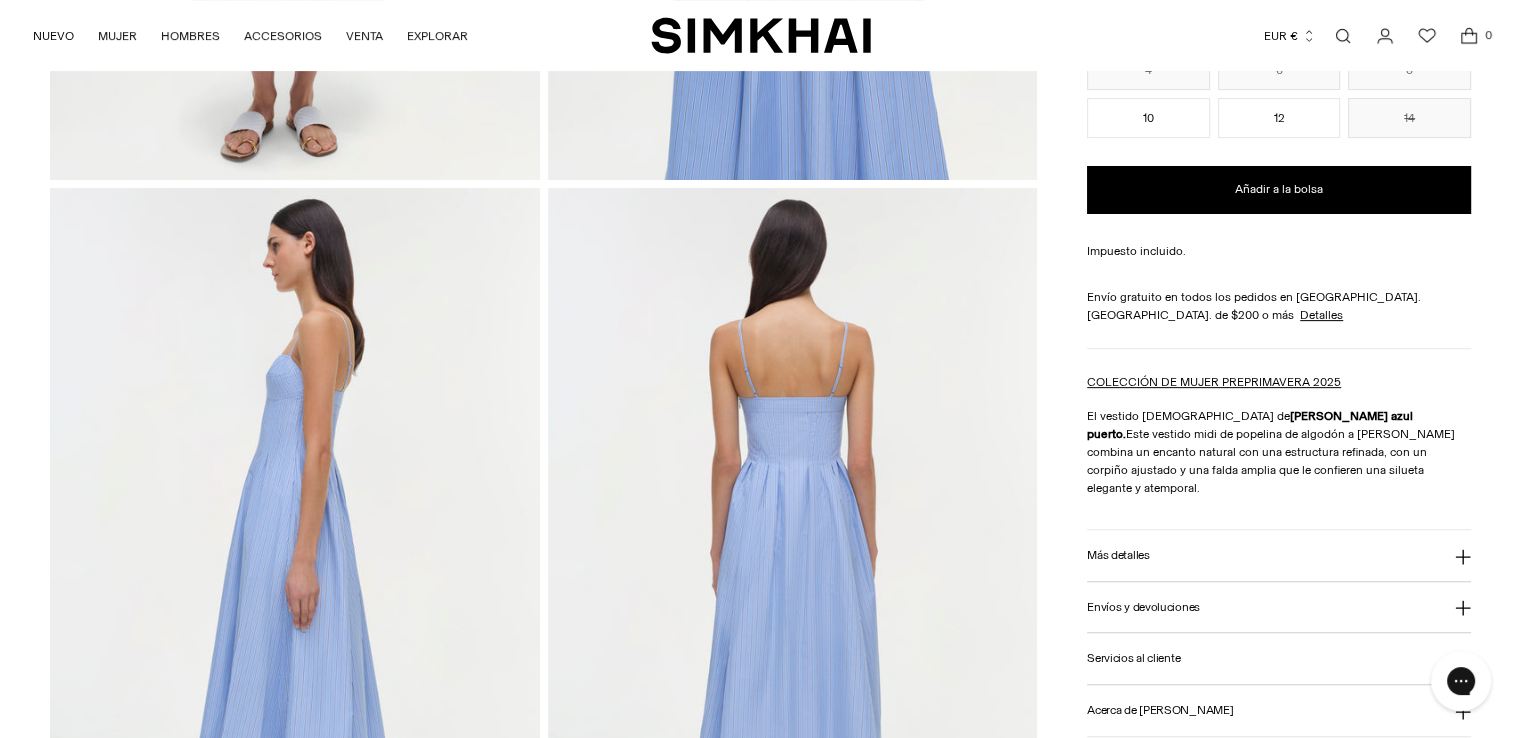scroll, scrollTop: 0, scrollLeft: 0, axis: both 